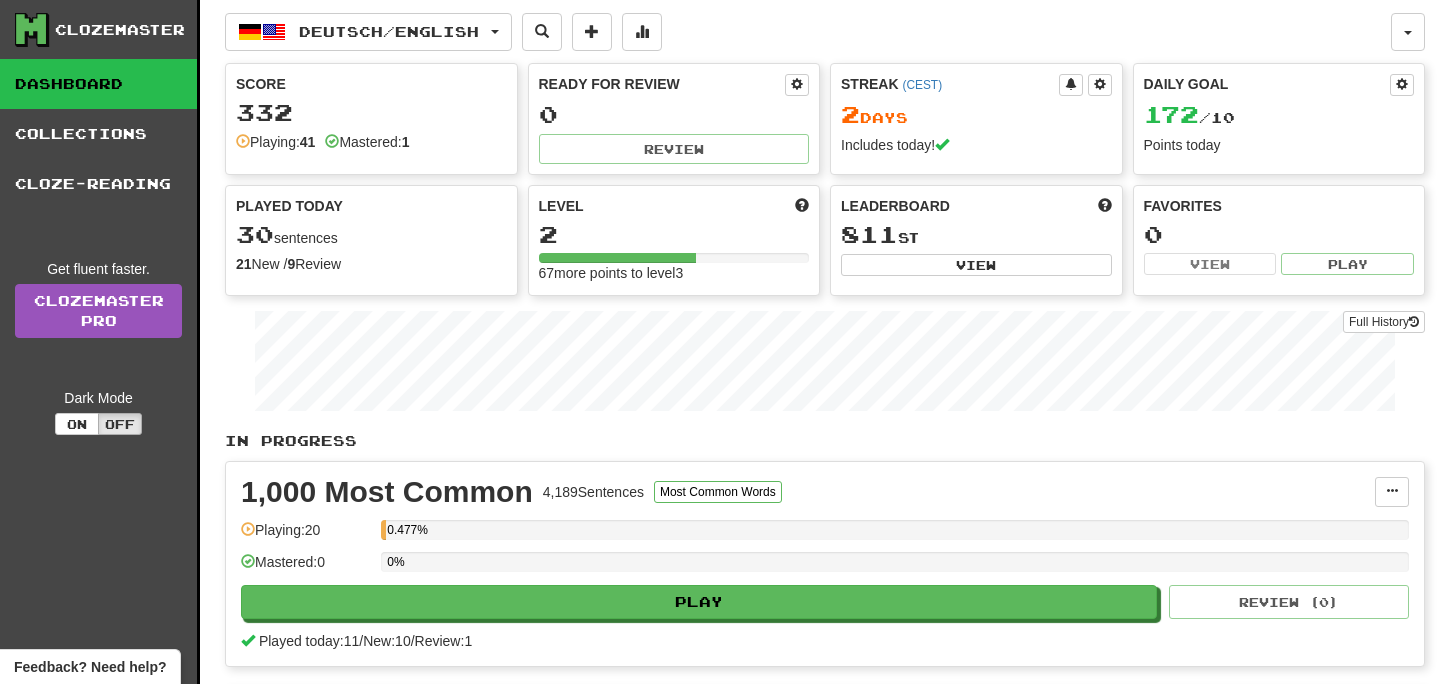scroll, scrollTop: 0, scrollLeft: 0, axis: both 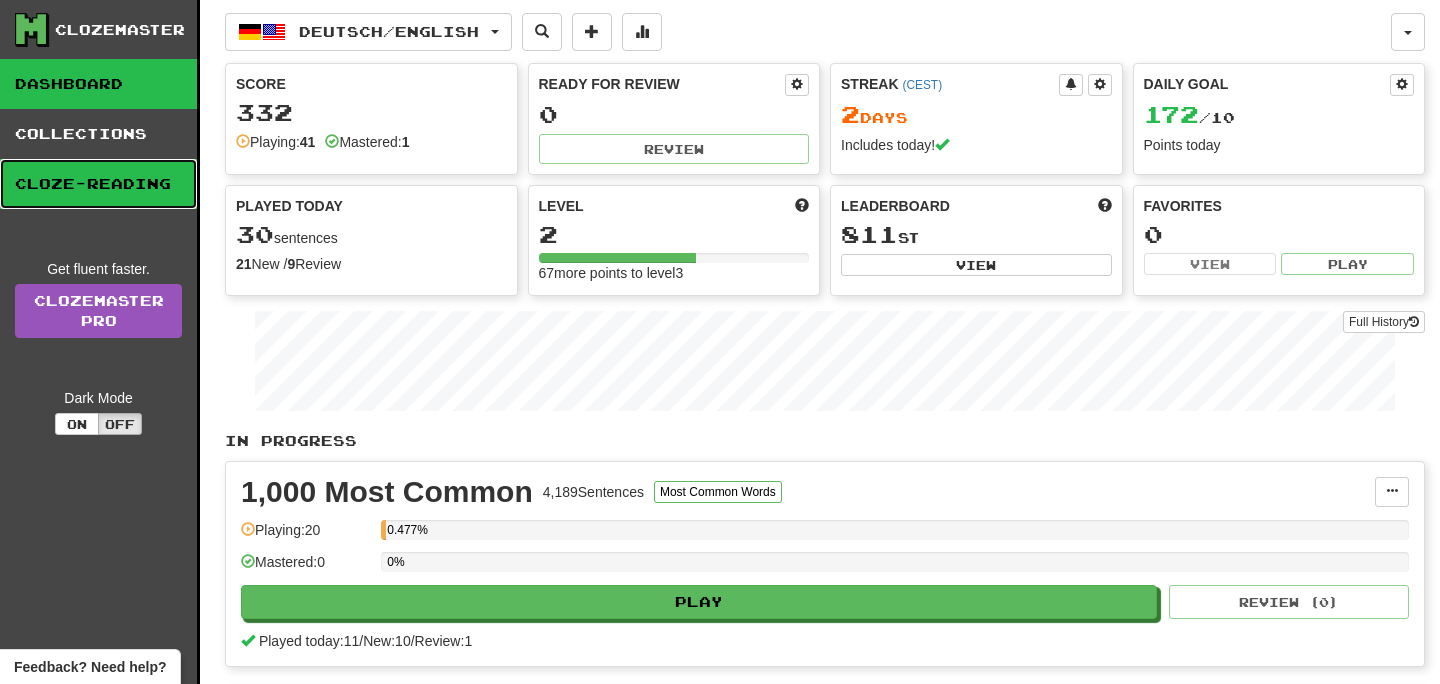 click on "Cloze-Reading" at bounding box center [98, 184] 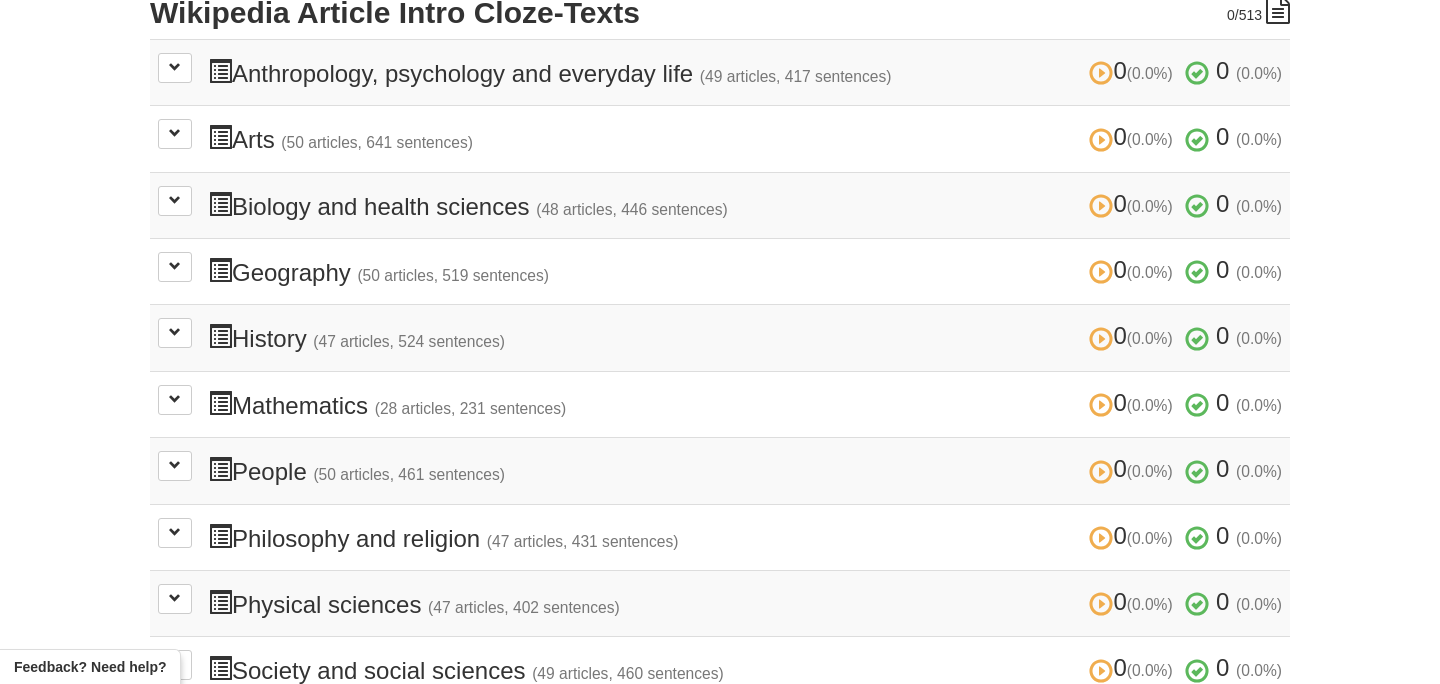 scroll, scrollTop: 492, scrollLeft: 0, axis: vertical 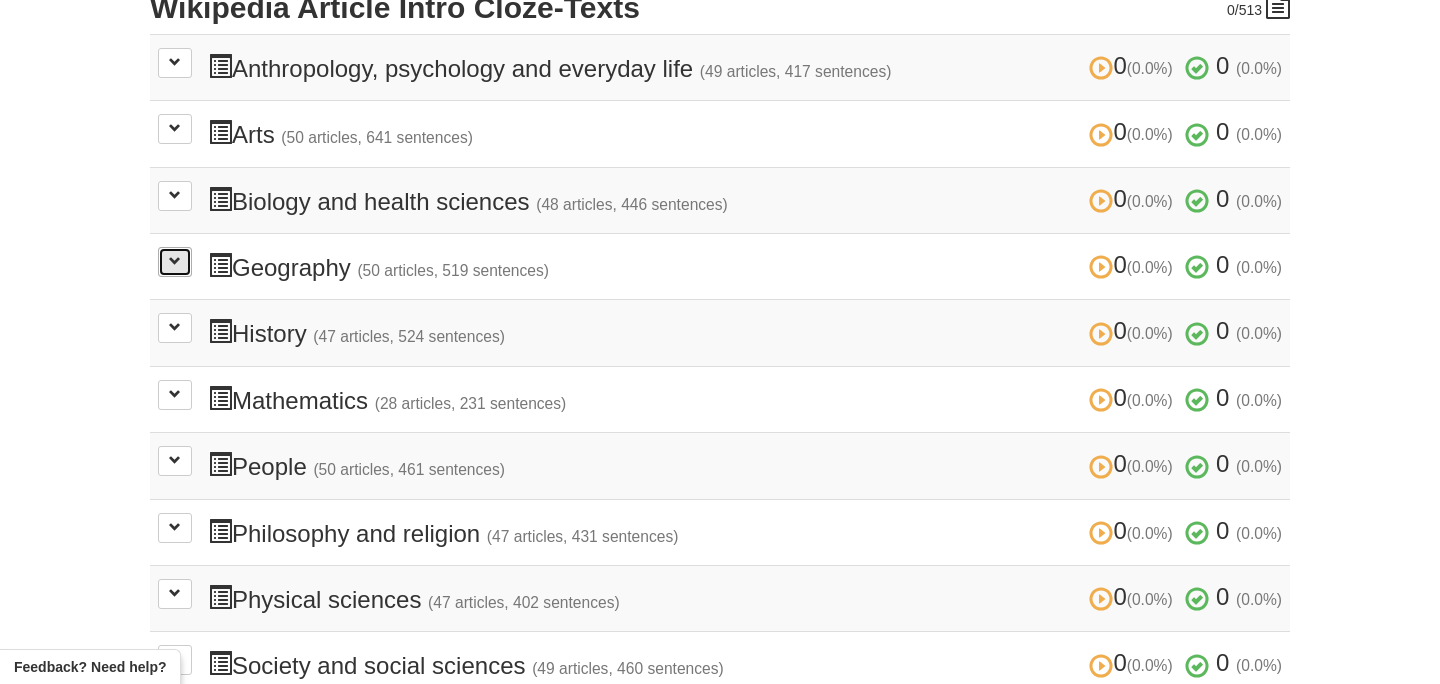 click at bounding box center [175, 261] 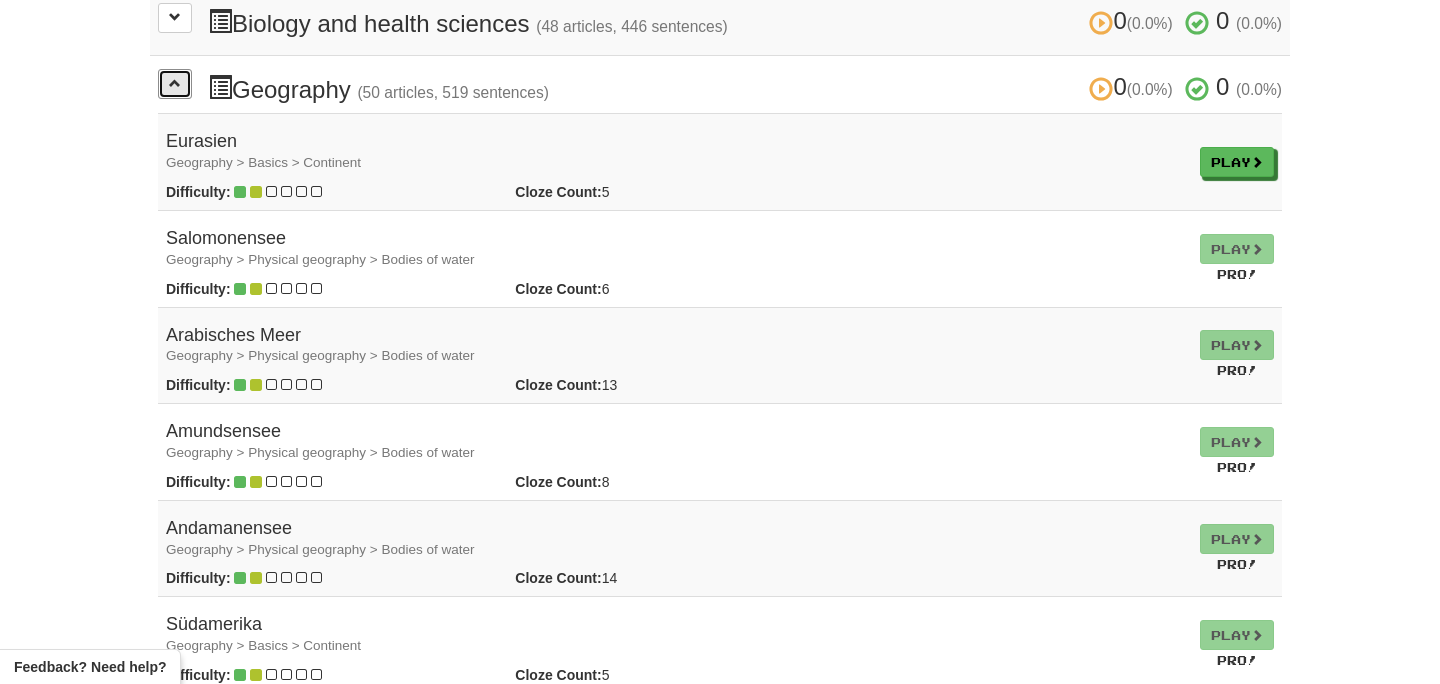 scroll, scrollTop: 676, scrollLeft: 0, axis: vertical 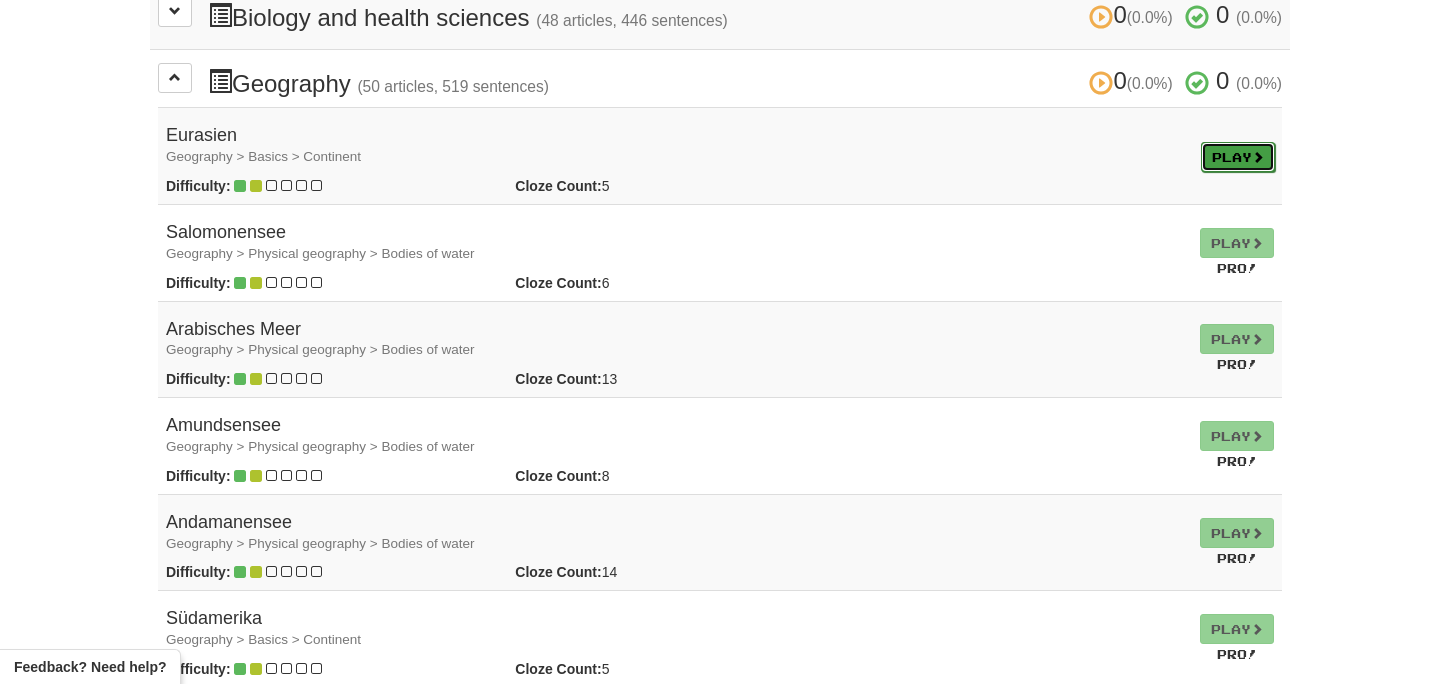 click on "Play" at bounding box center [1238, 157] 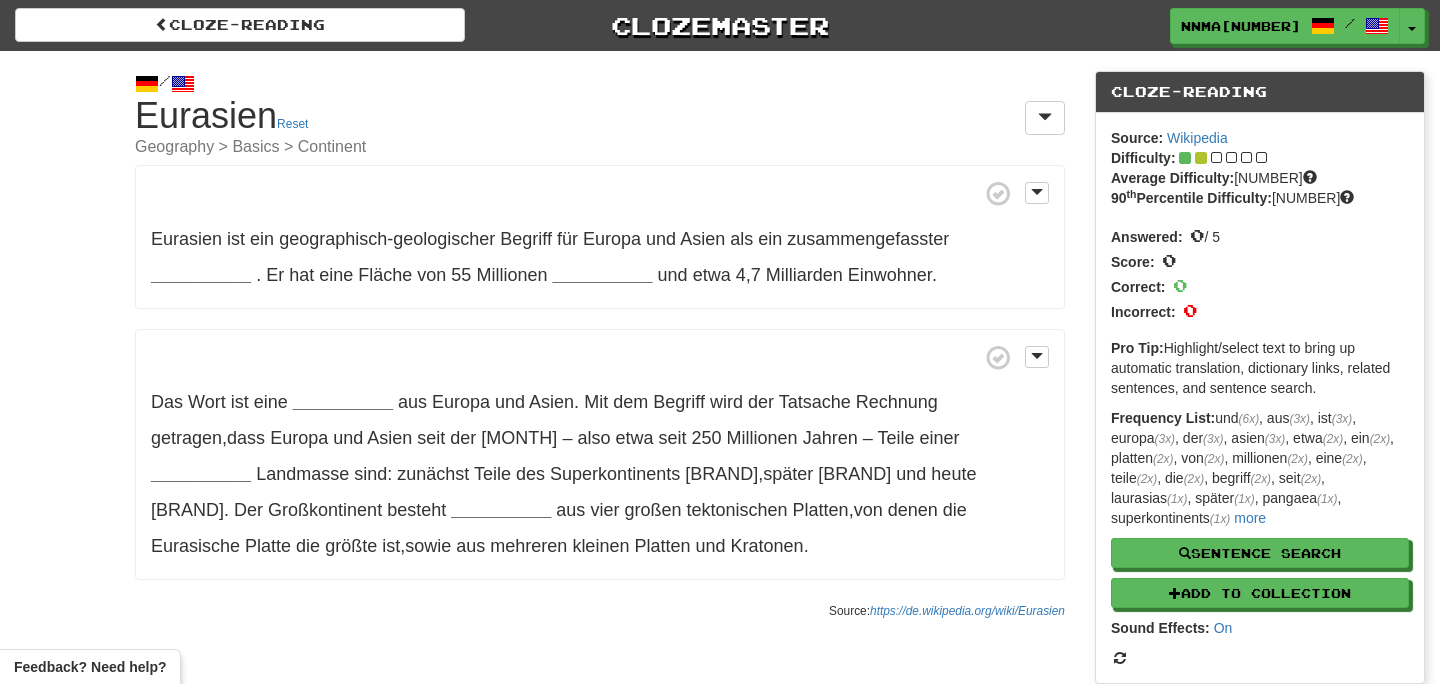 scroll, scrollTop: 0, scrollLeft: 0, axis: both 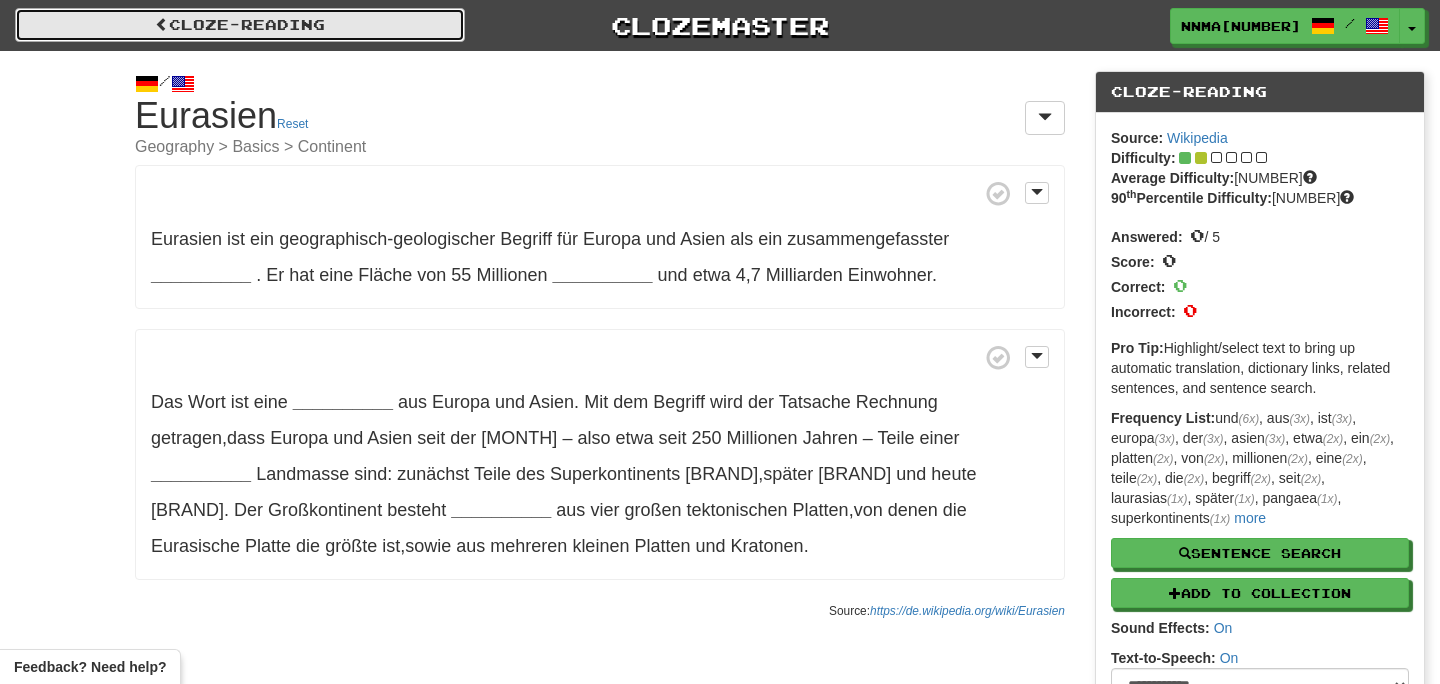 click on "Cloze-Reading" at bounding box center [240, 25] 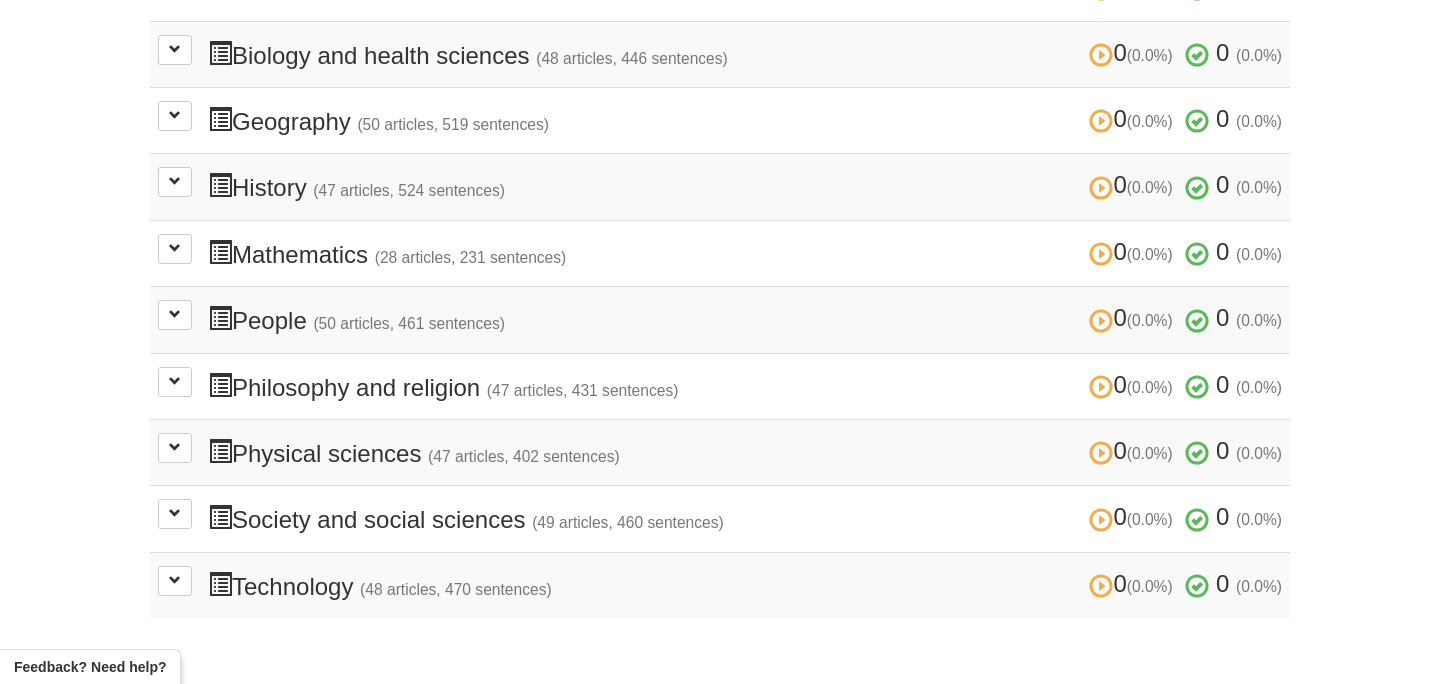 scroll, scrollTop: 214, scrollLeft: 0, axis: vertical 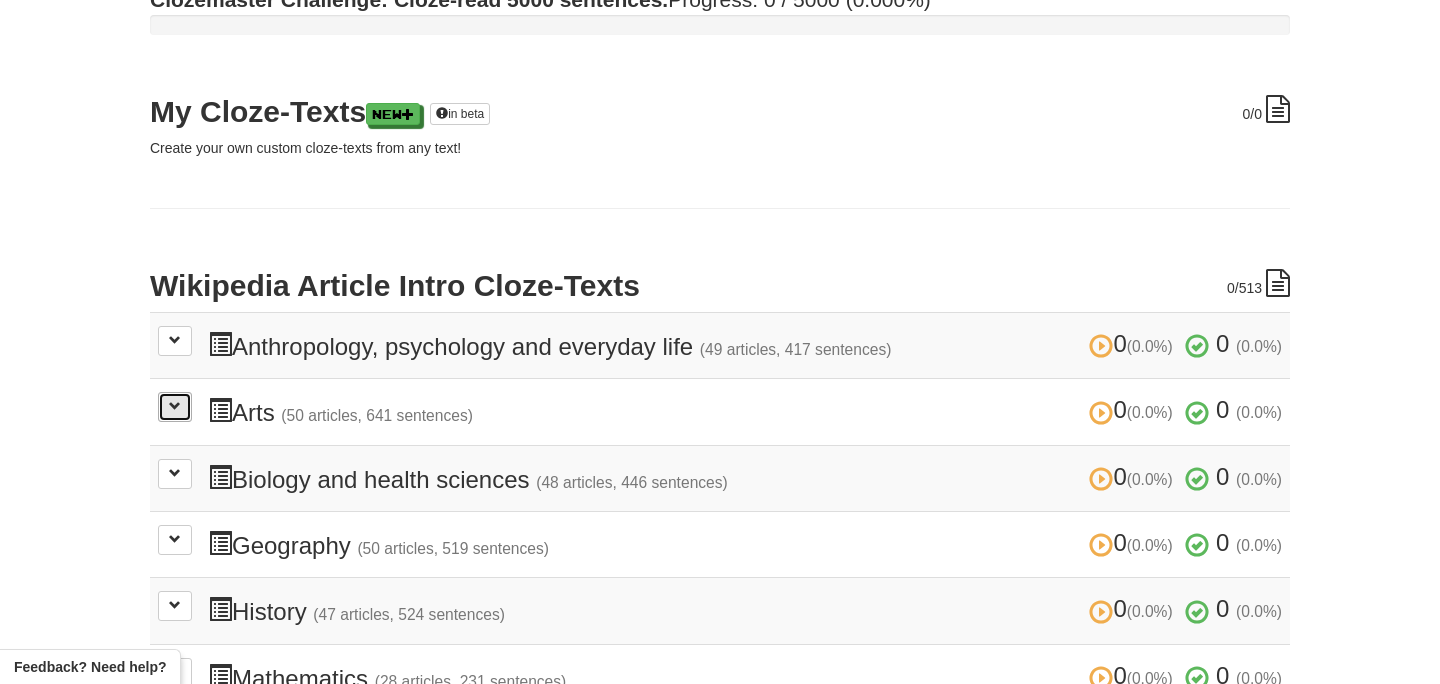 click at bounding box center [175, 407] 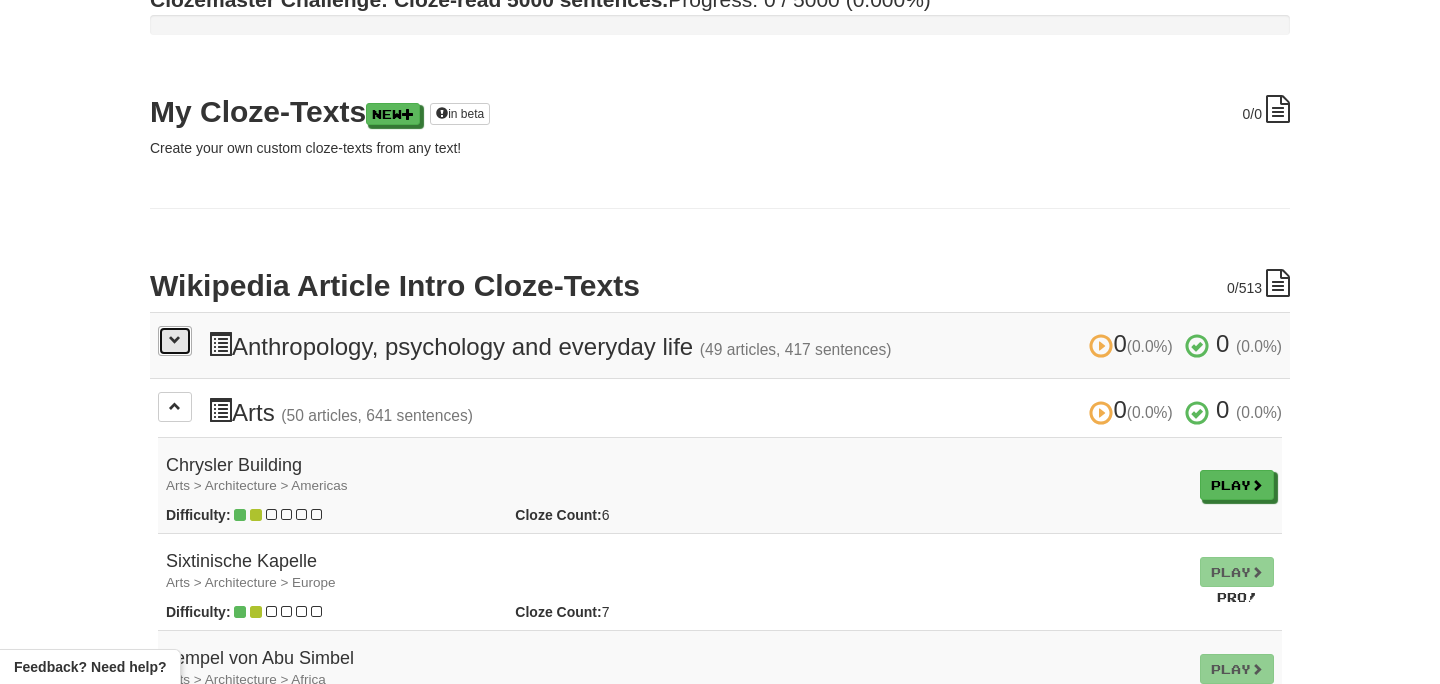 click at bounding box center [175, 341] 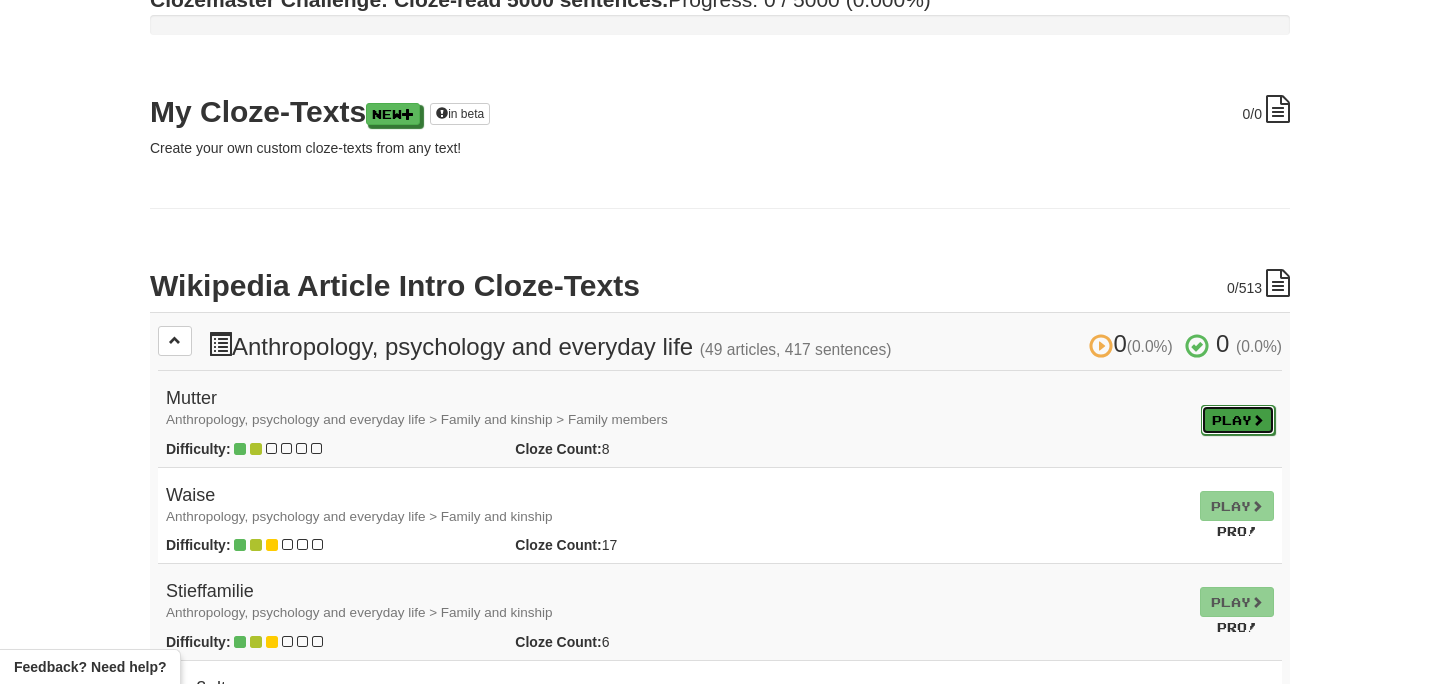 click on "Play" at bounding box center [1238, 420] 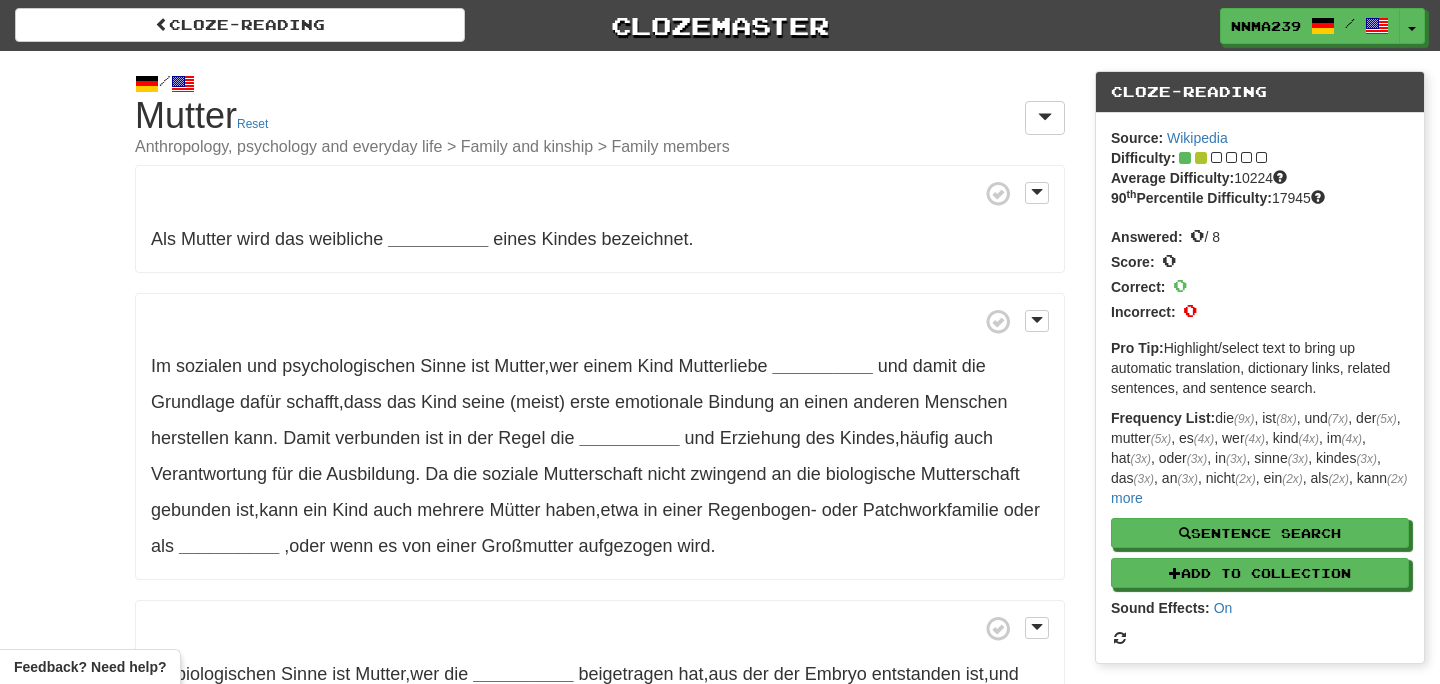 scroll, scrollTop: 0, scrollLeft: 0, axis: both 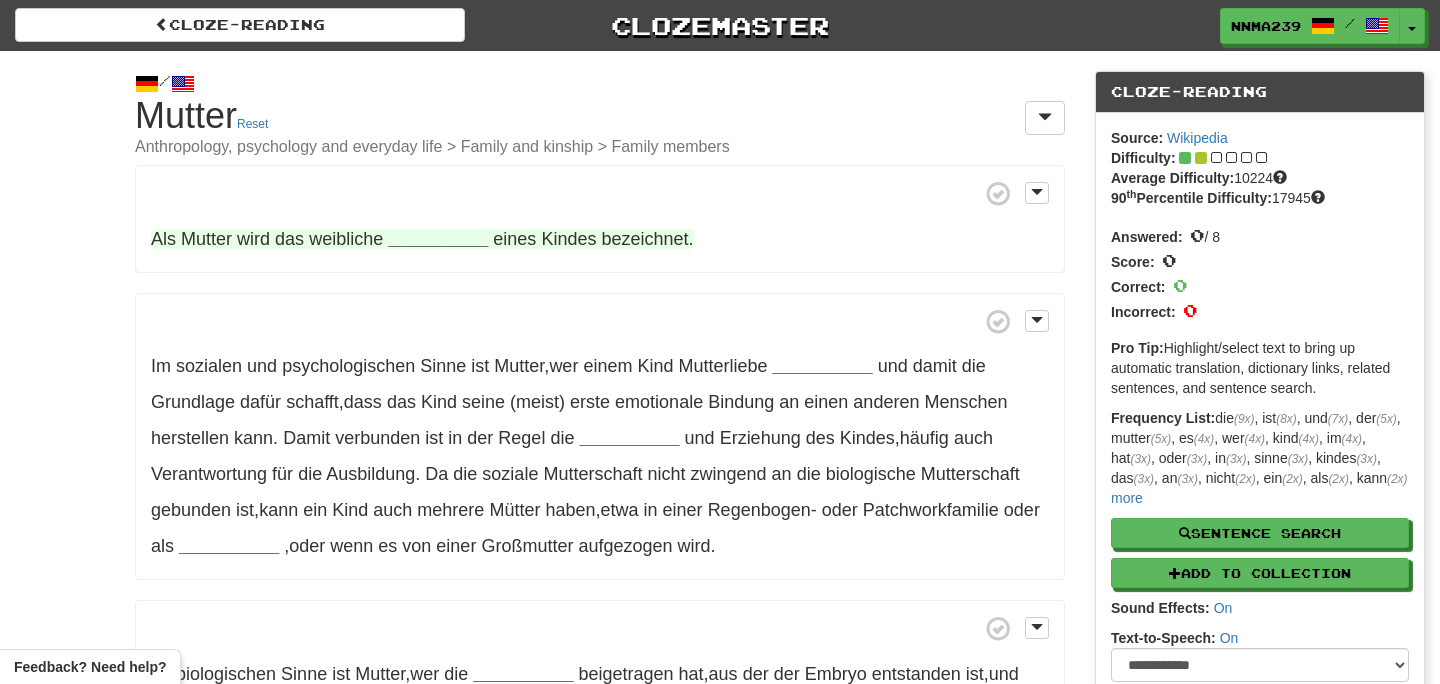 click on "bezeichnet" at bounding box center (644, 239) 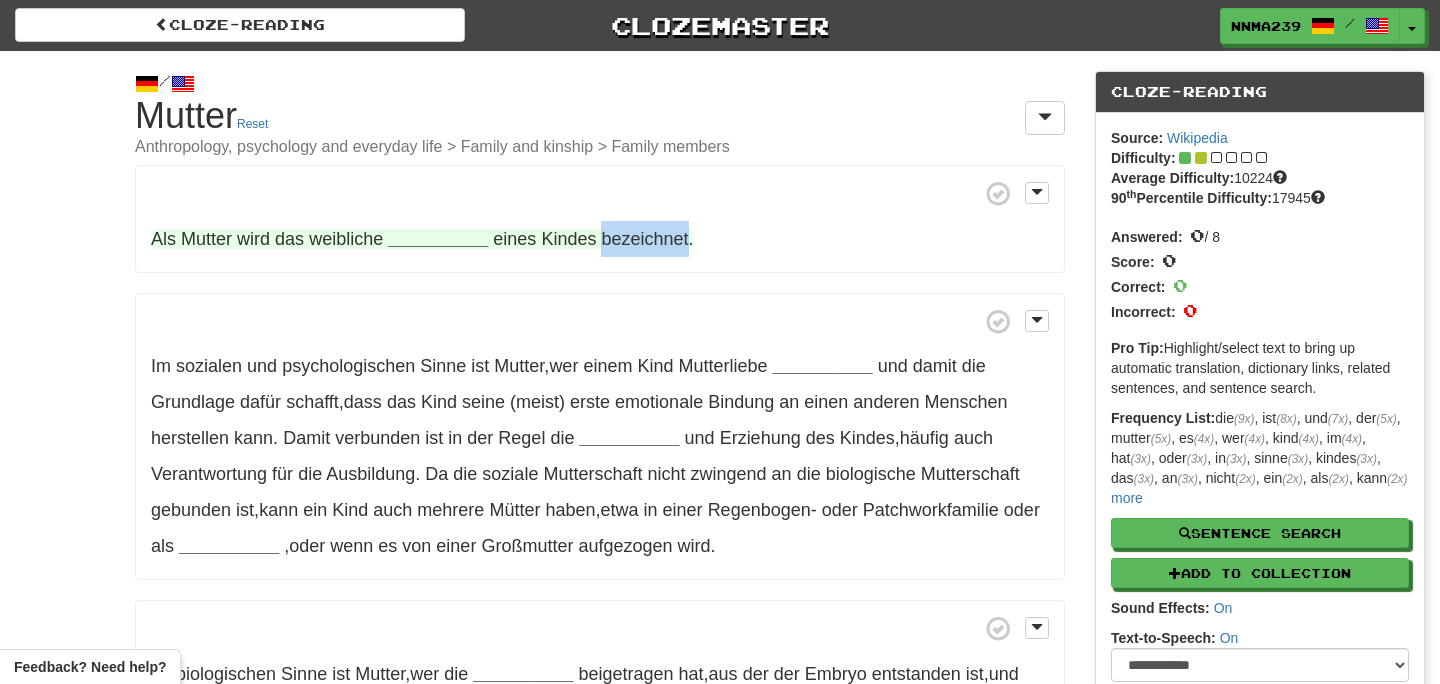 click on "bezeichnet" at bounding box center [644, 239] 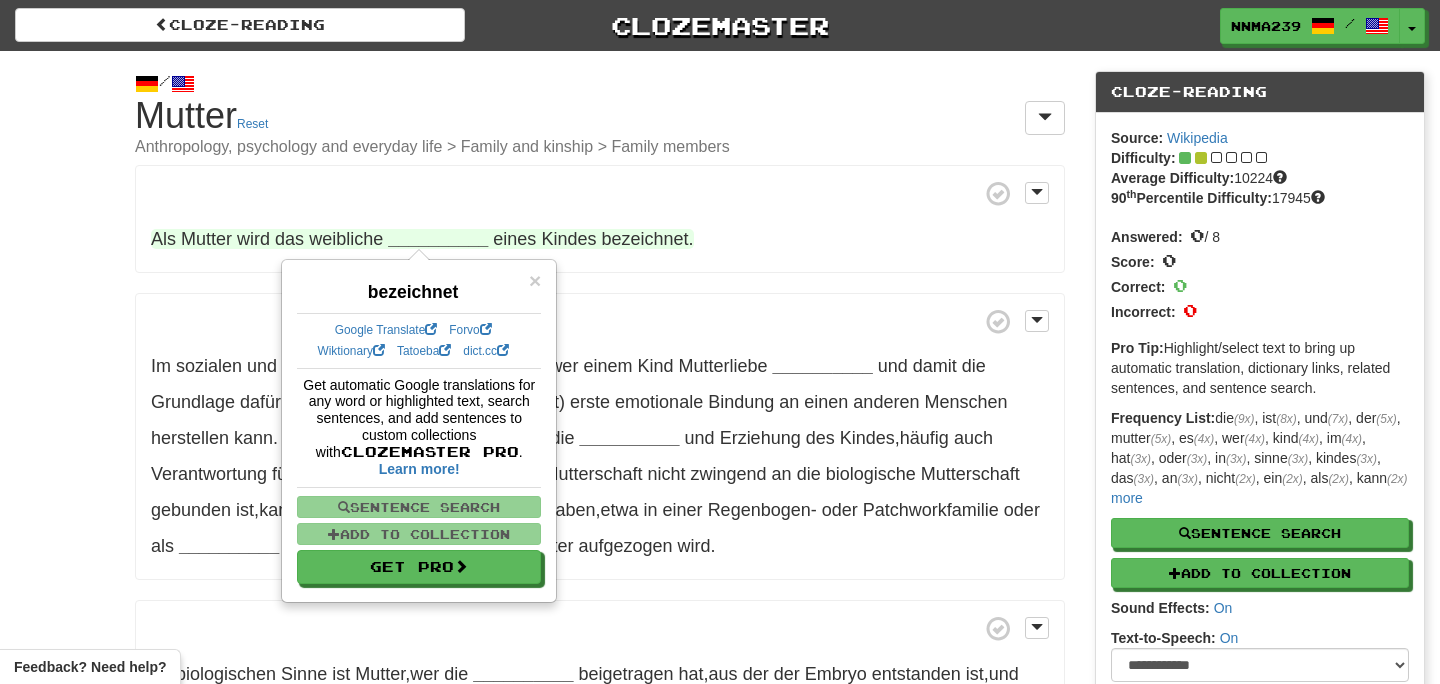 click on "Als   Mutter   wird   das   weibliche
[RELATIONSHIP]
eines   Kindes   bezeichnet ." at bounding box center [600, 219] 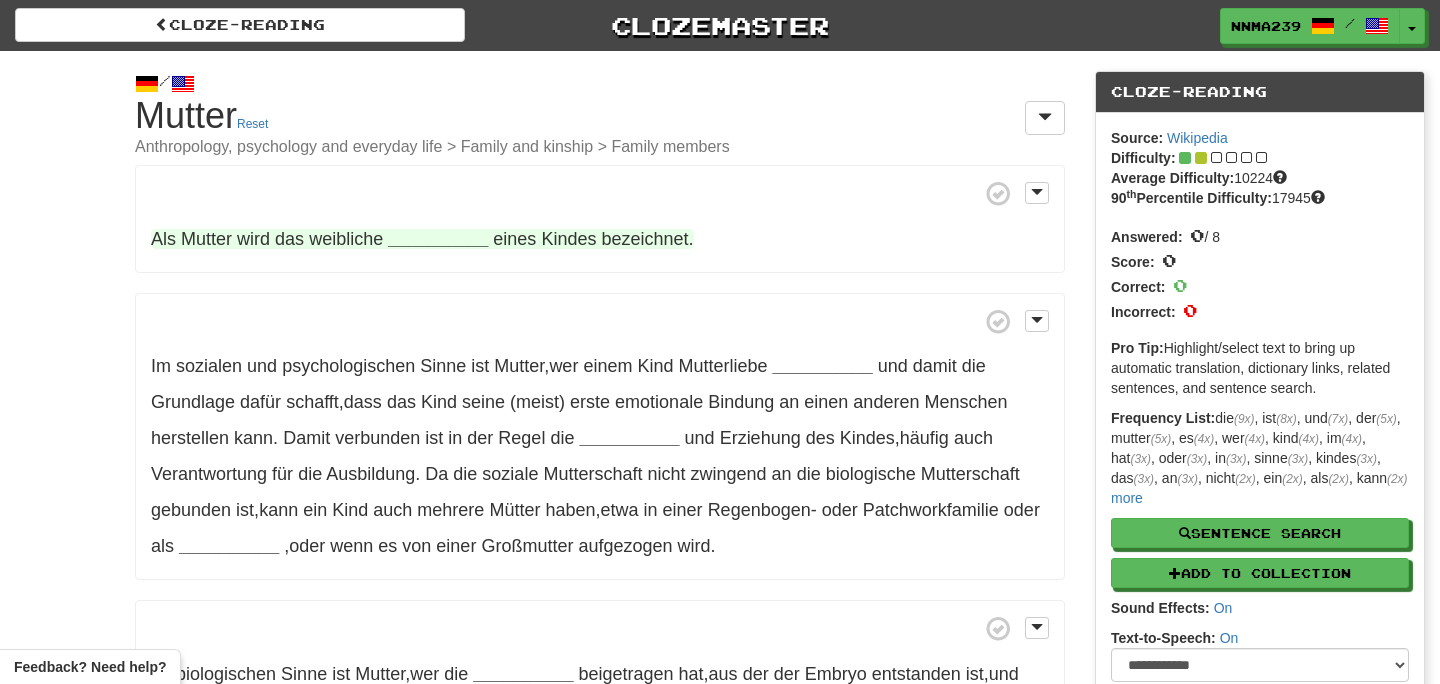 click on "__________" at bounding box center [438, 239] 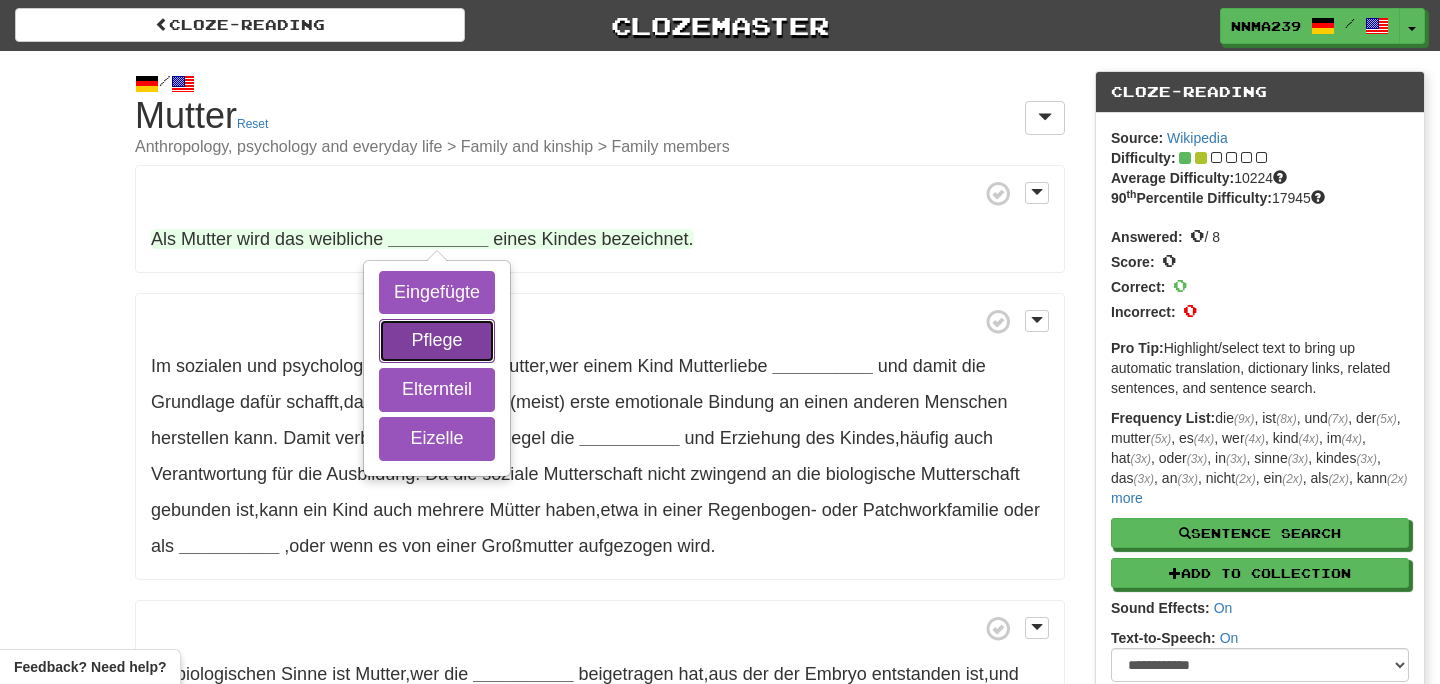 click on "Pflege" at bounding box center (437, 341) 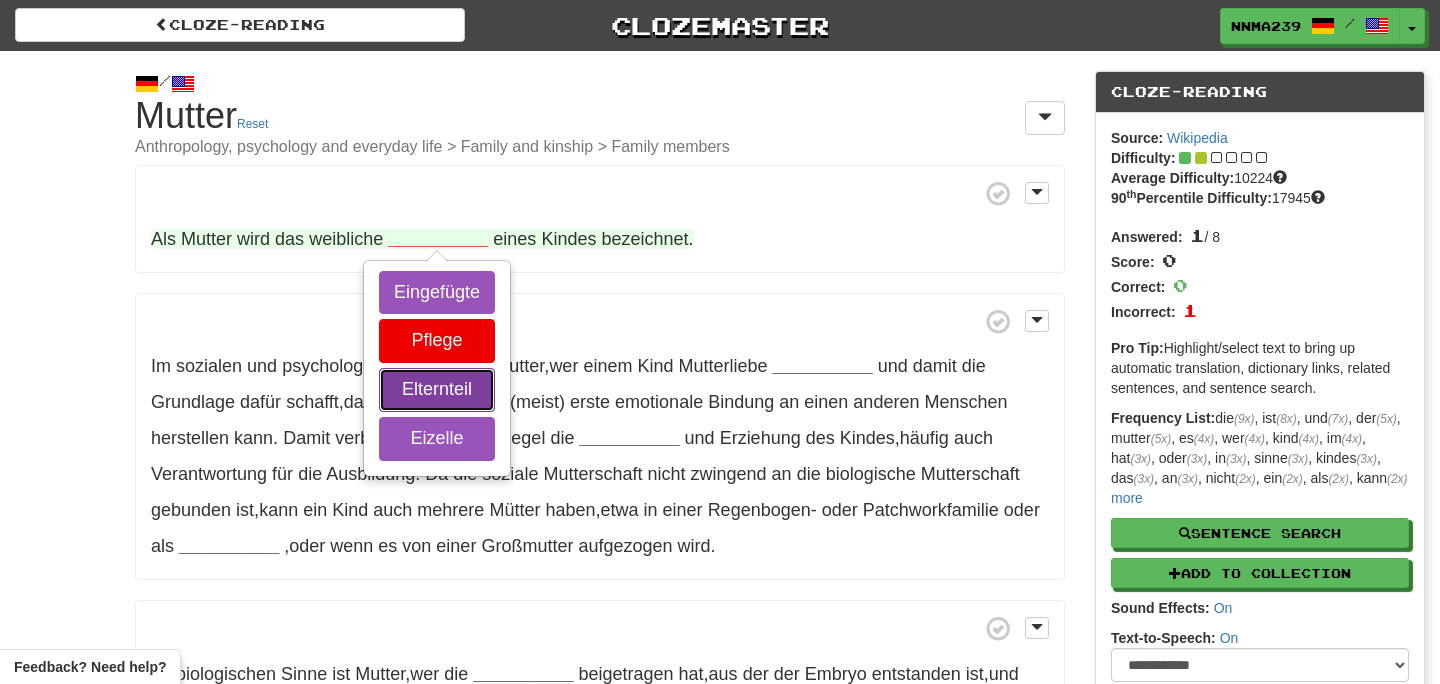 click on "Elternteil" at bounding box center (437, 390) 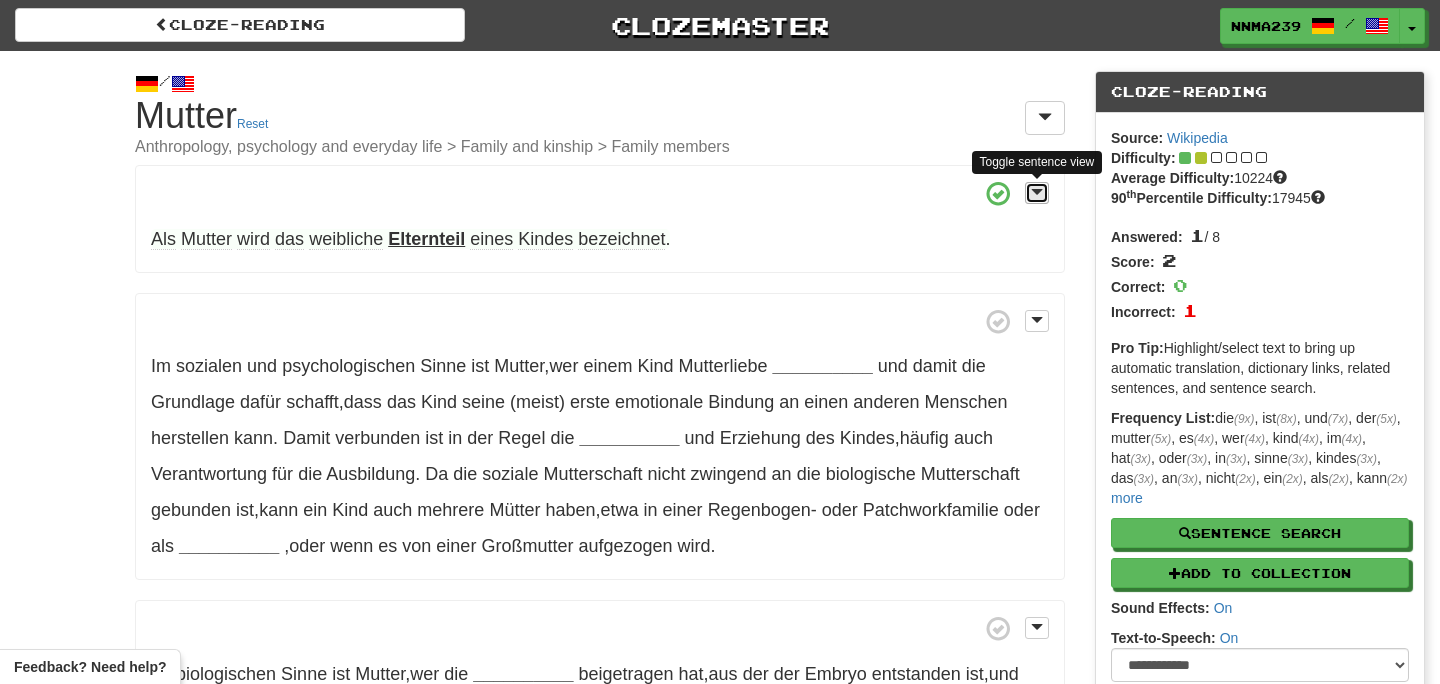 click at bounding box center (1037, 193) 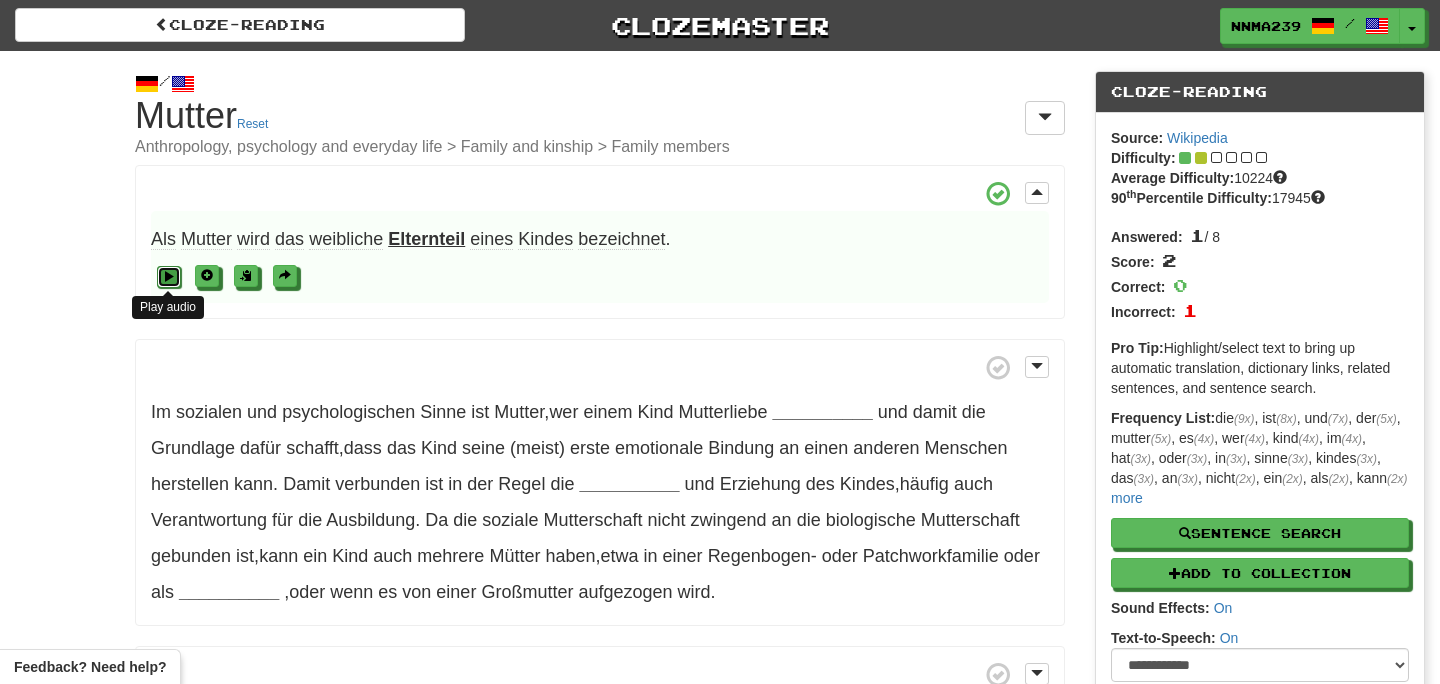 click at bounding box center [169, 276] 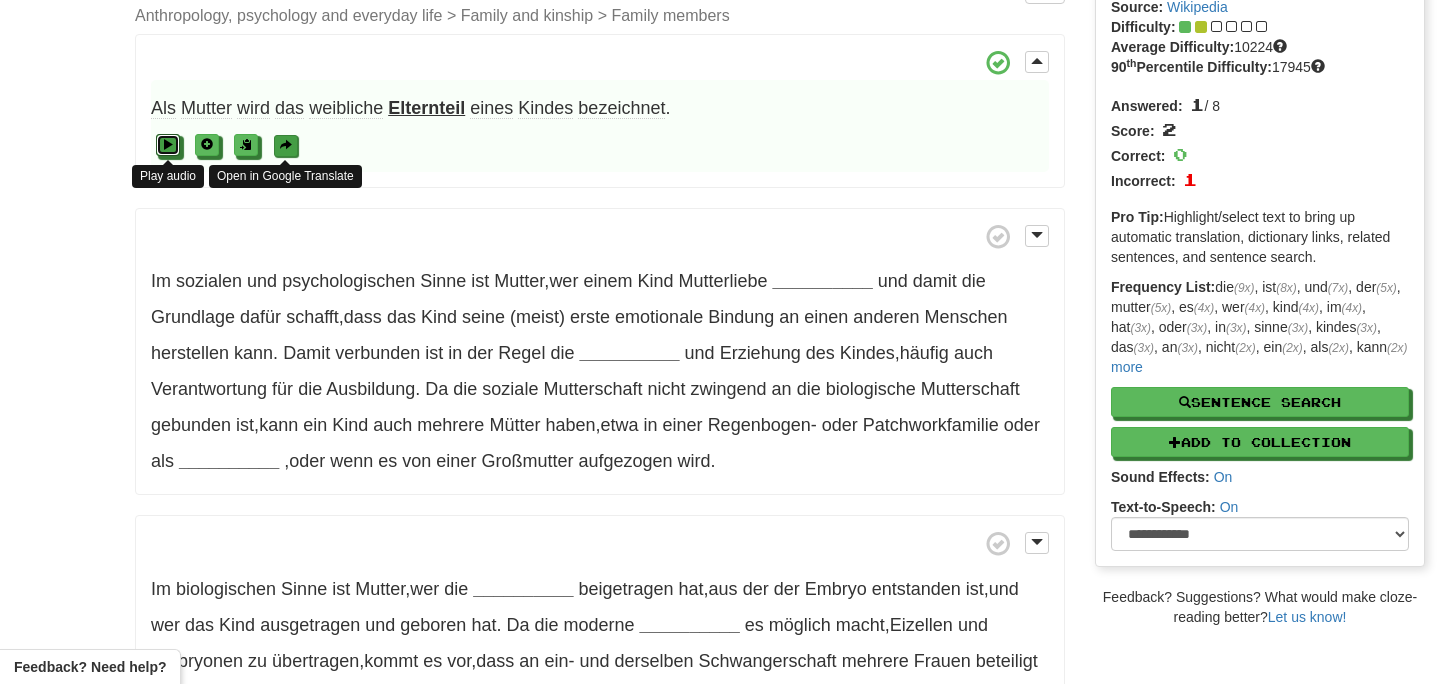 scroll, scrollTop: 0, scrollLeft: 0, axis: both 